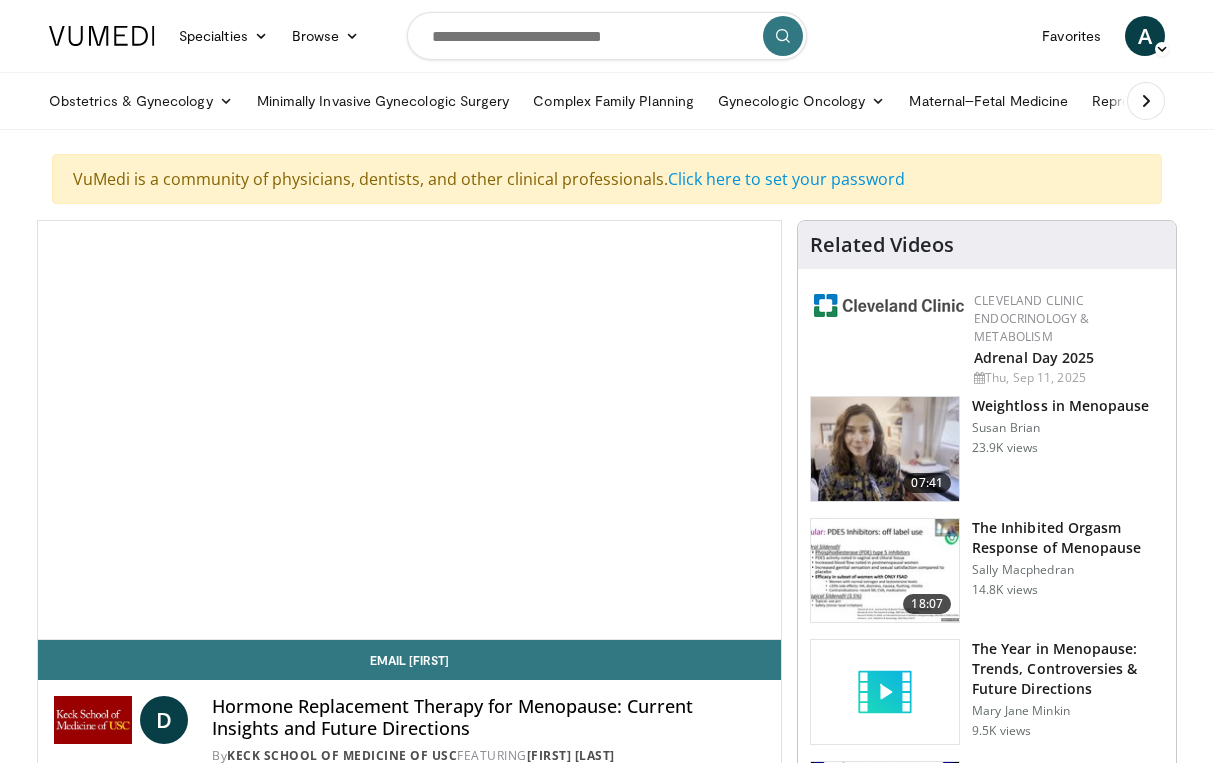 scroll, scrollTop: 0, scrollLeft: 0, axis: both 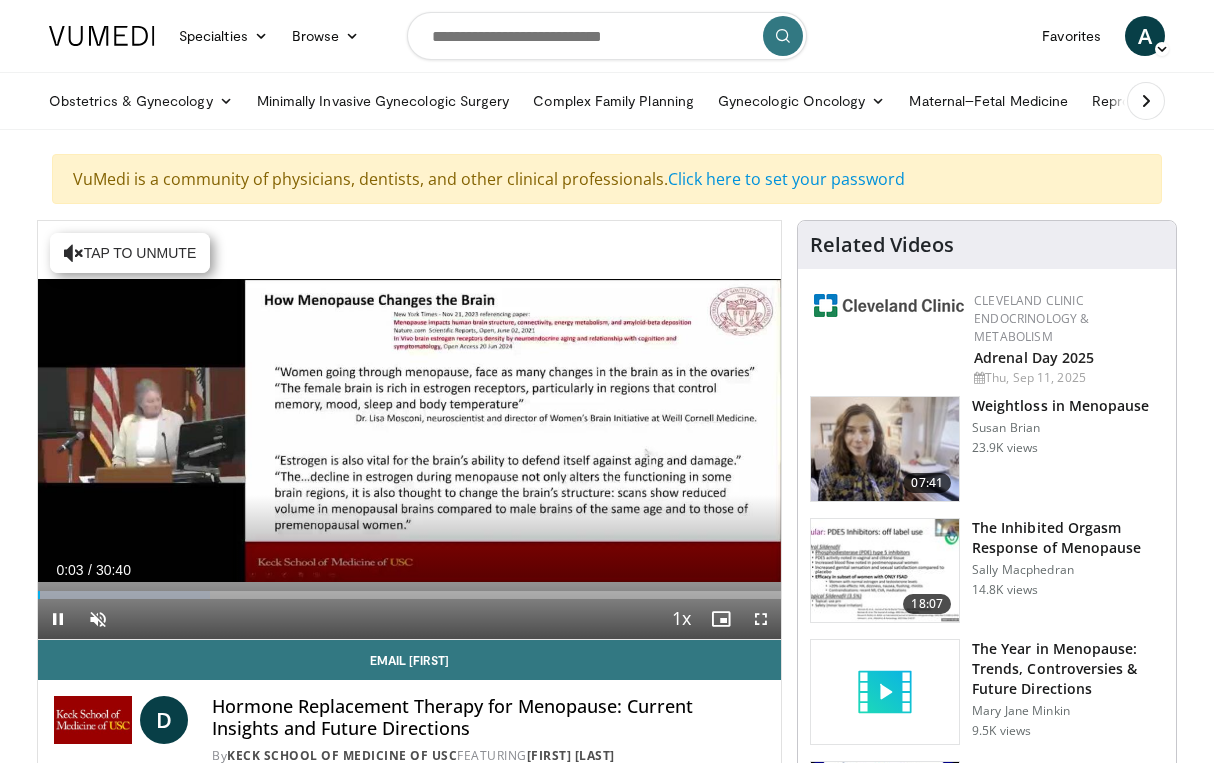 click at bounding box center (58, 619) 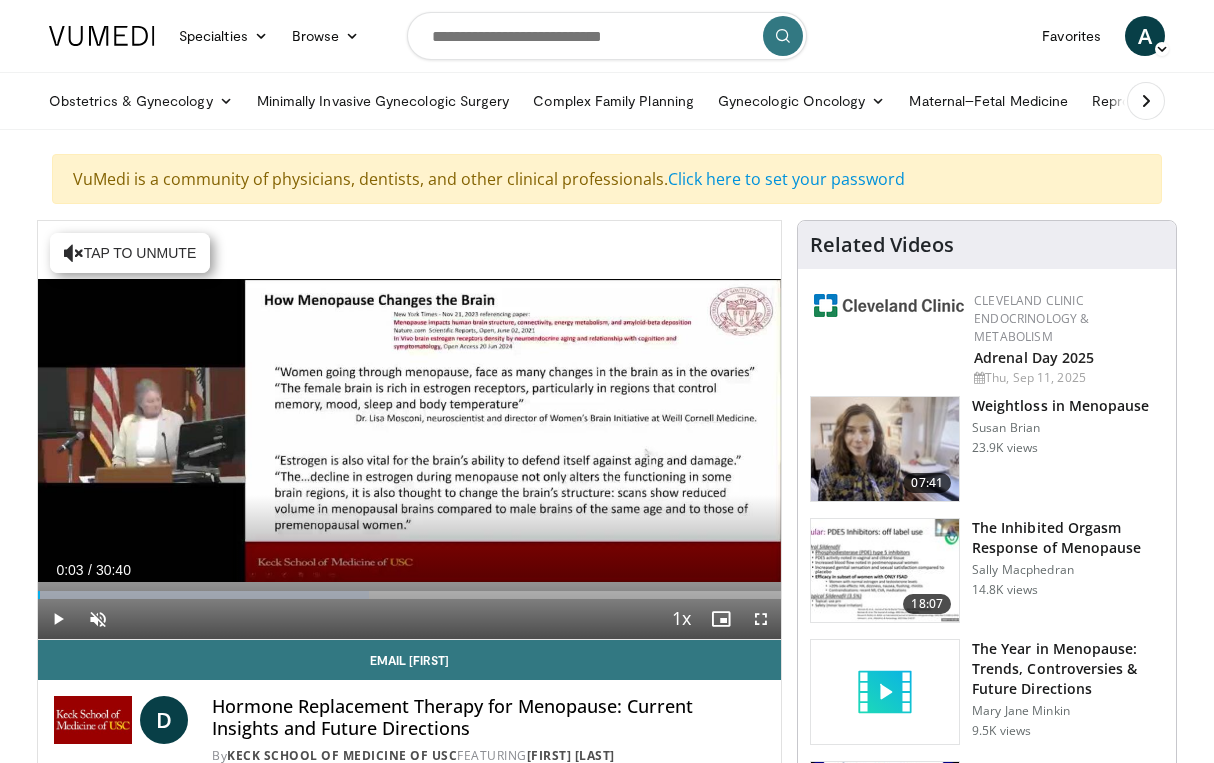 click at bounding box center [58, 619] 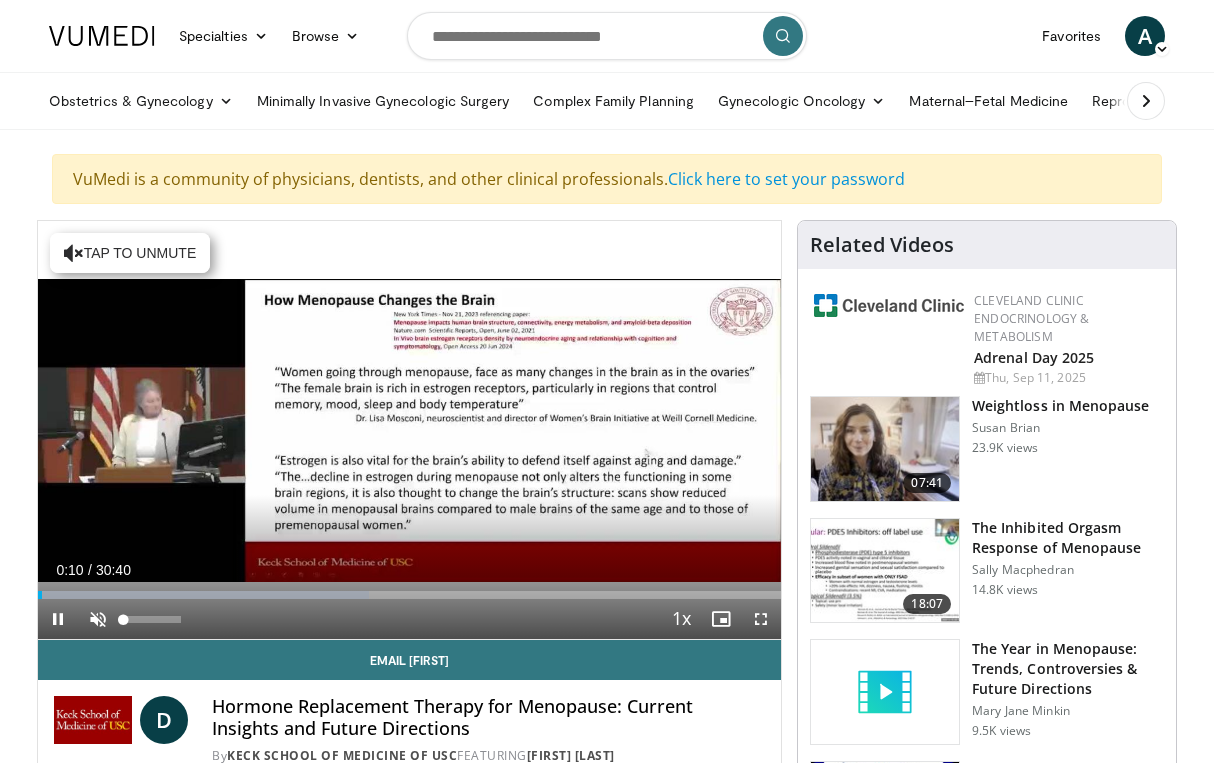 click at bounding box center (98, 619) 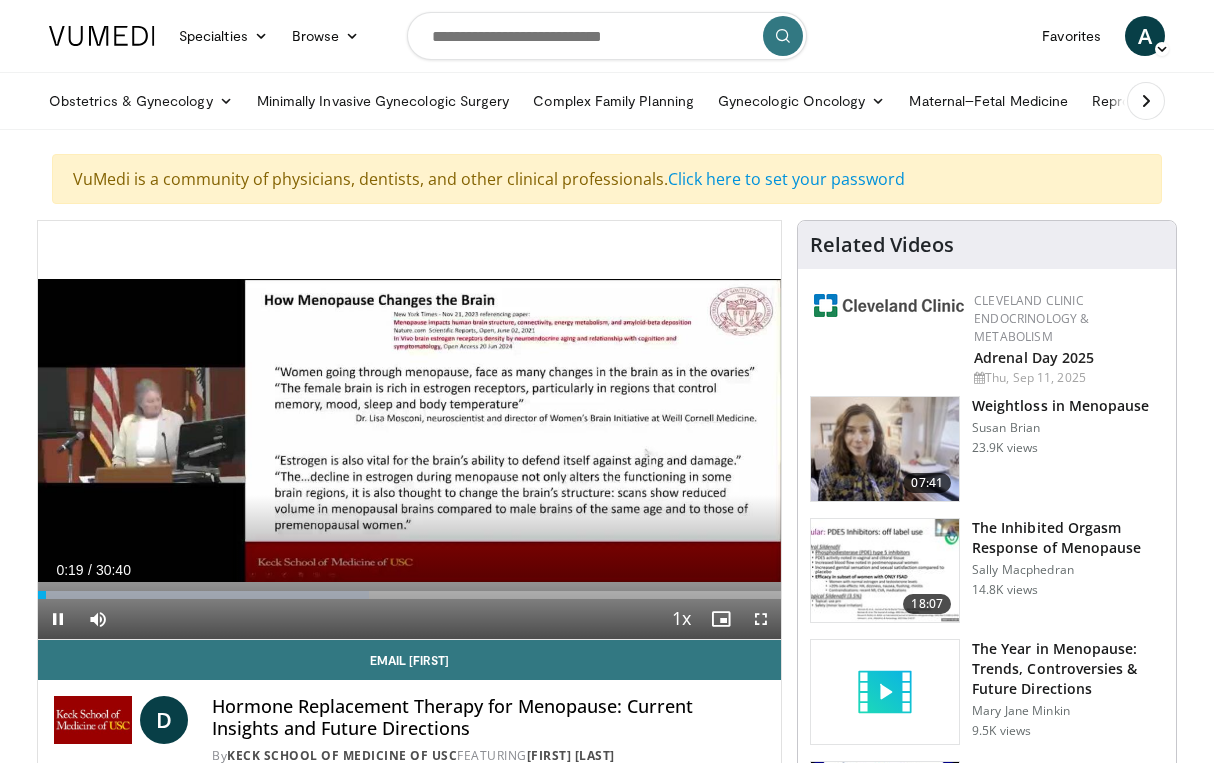 click at bounding box center [761, 619] 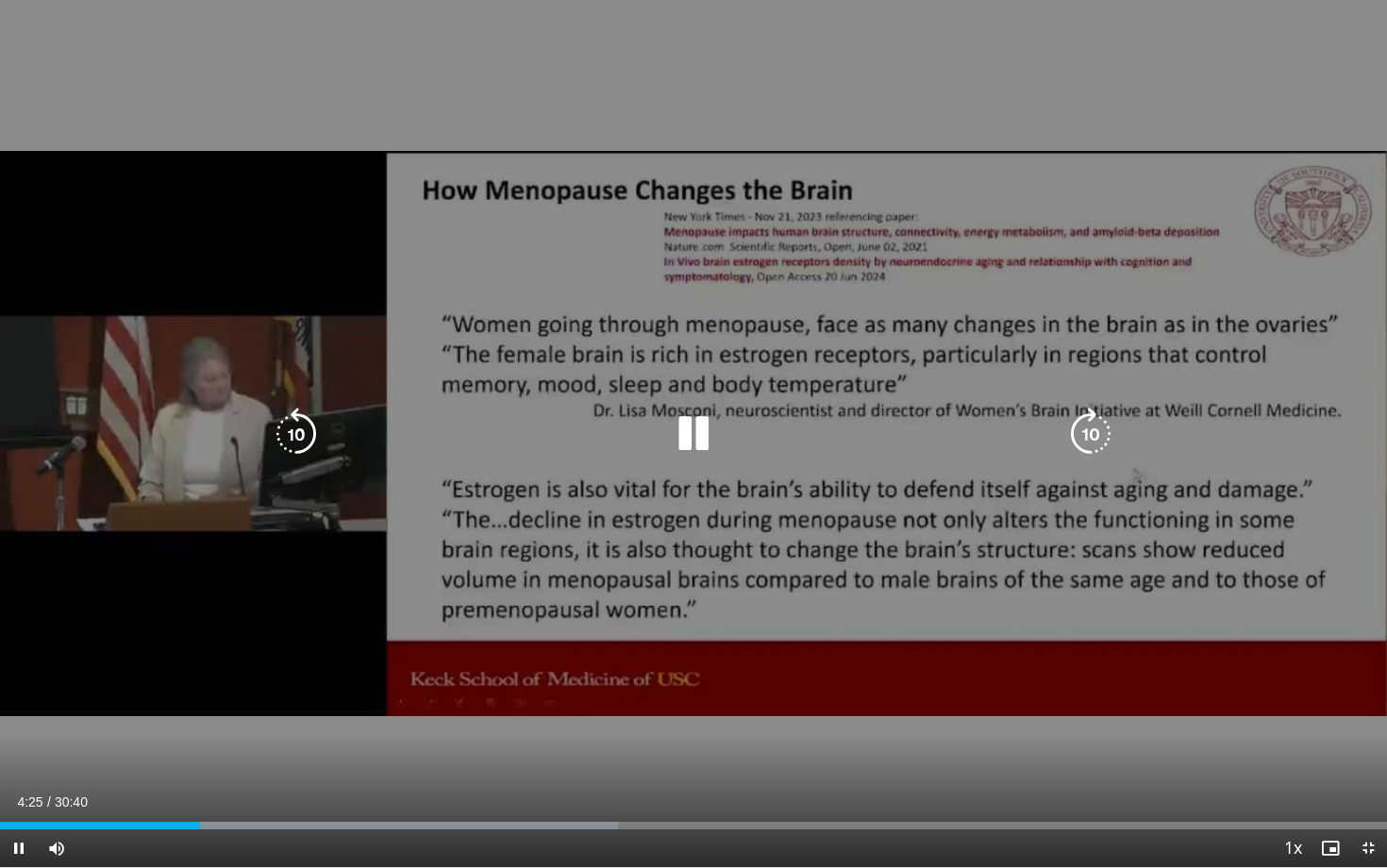 click at bounding box center [694, 434] 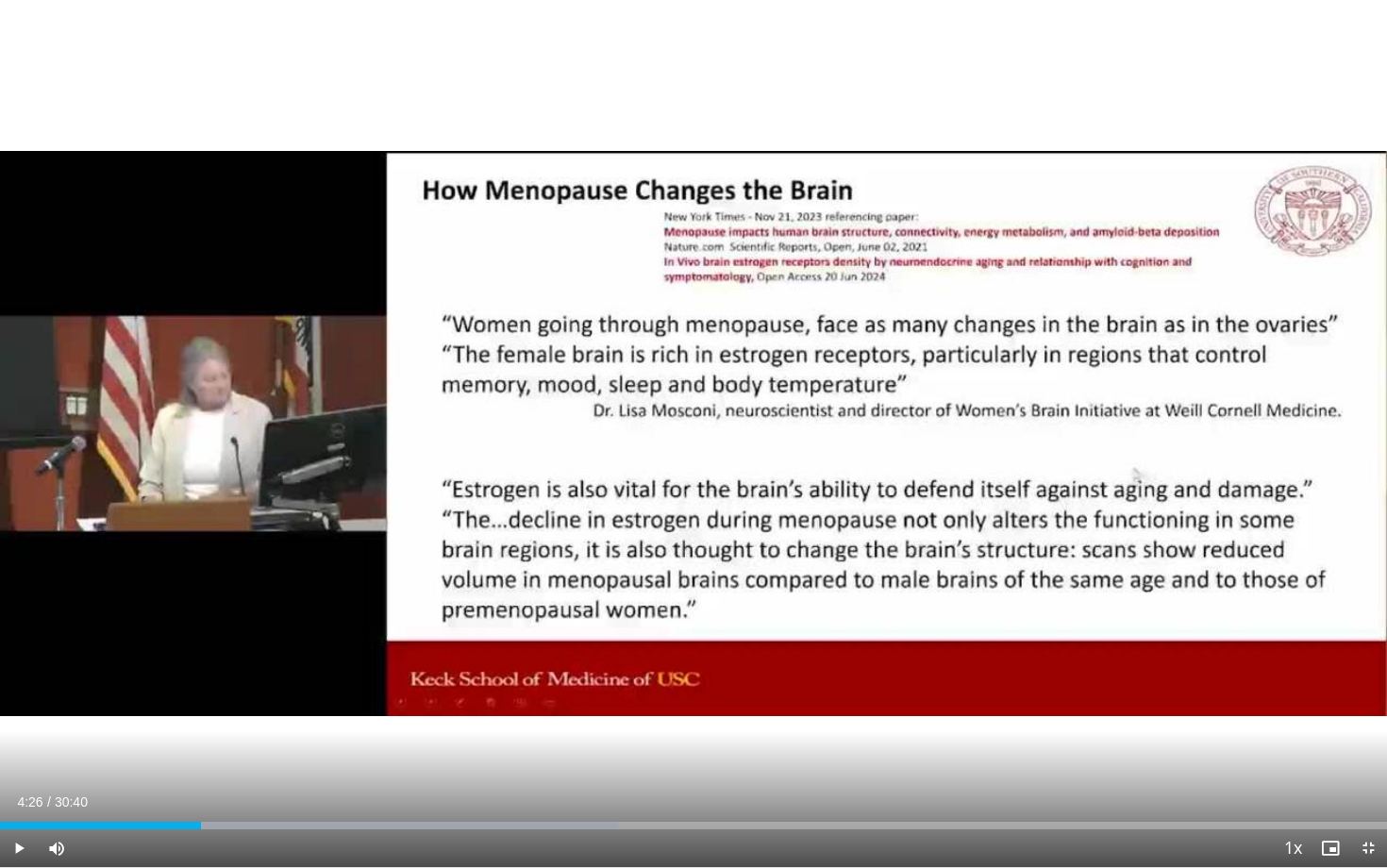 click at bounding box center [19, 848] 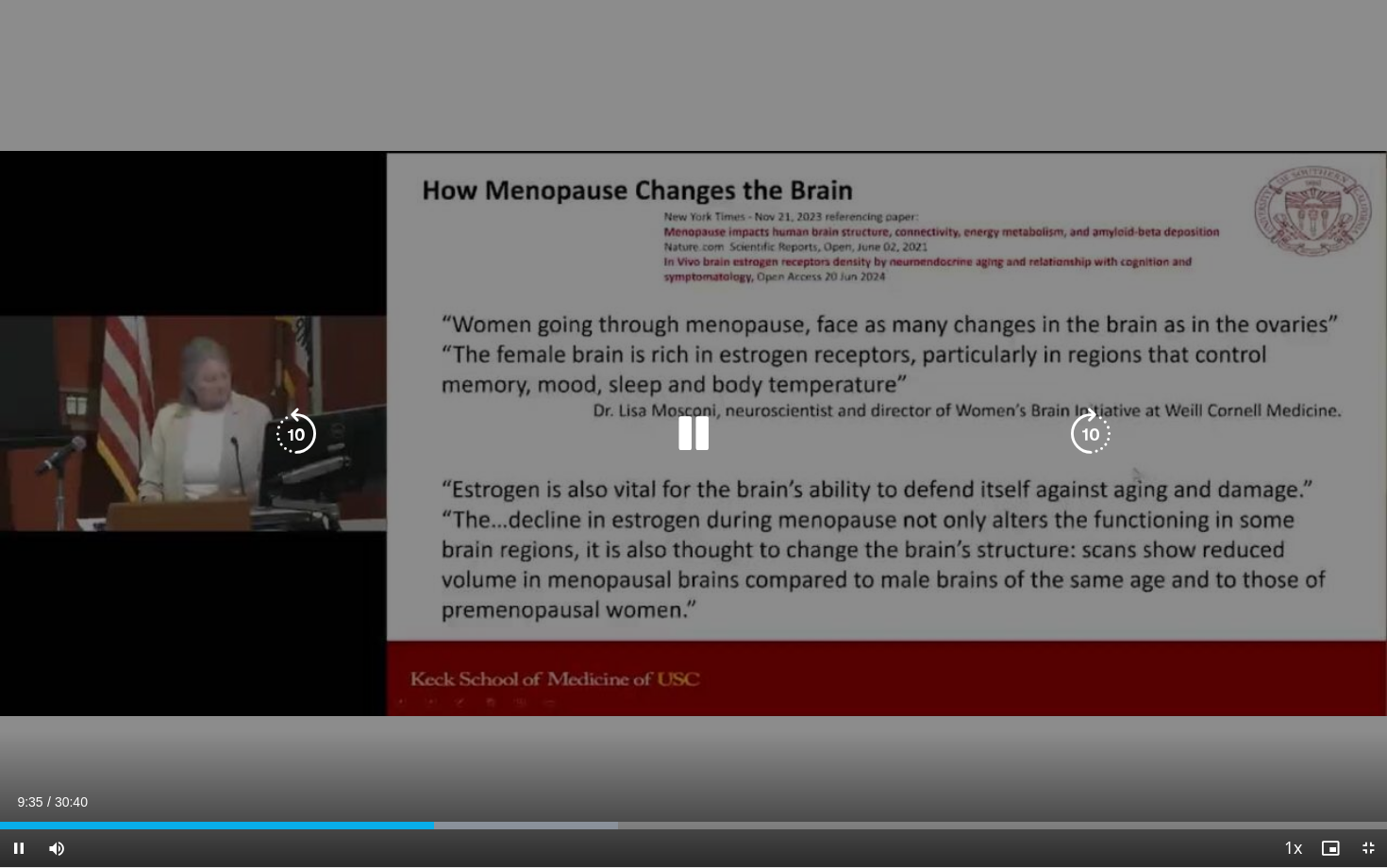 click at bounding box center (694, 434) 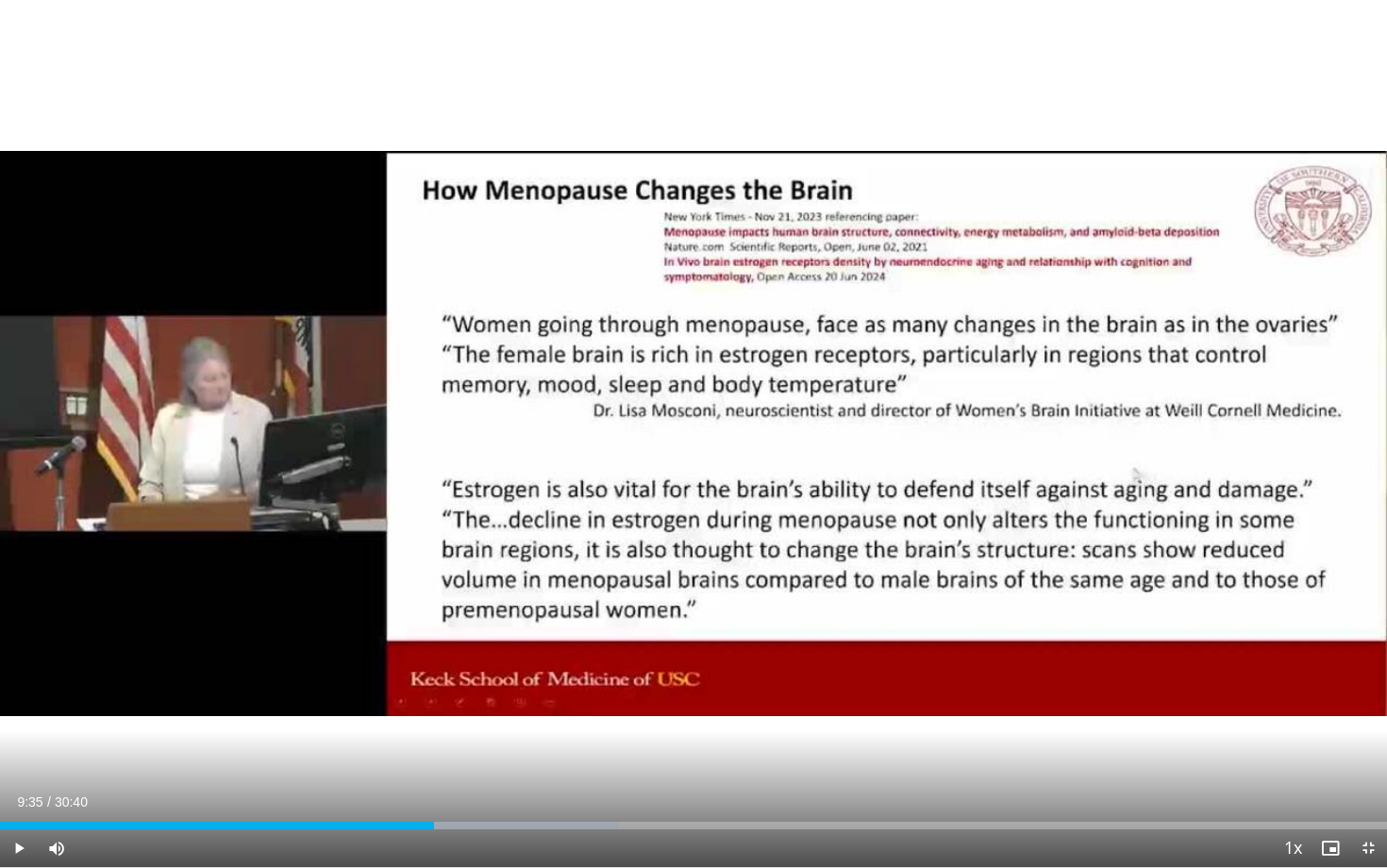 click at bounding box center (19, 848) 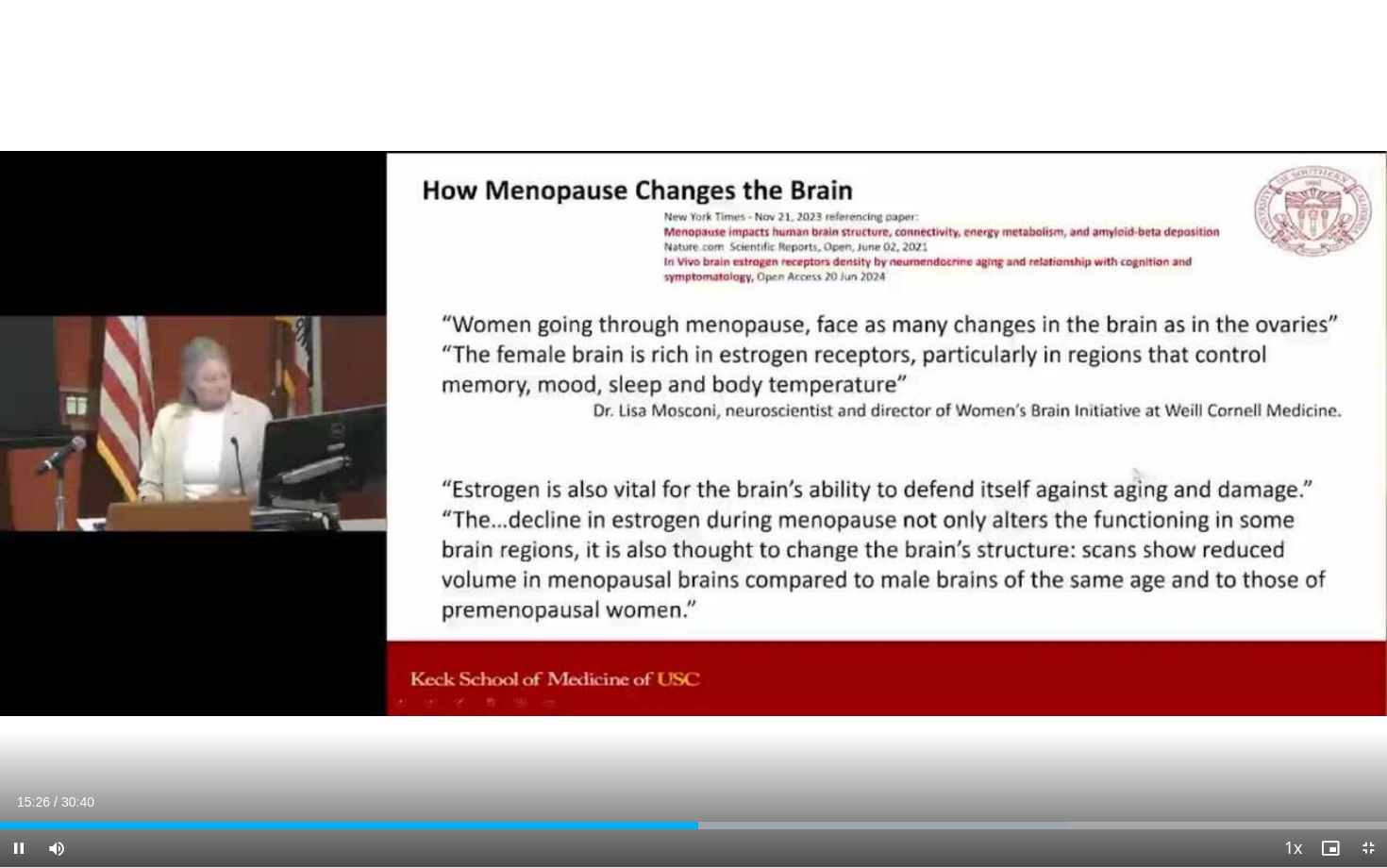 click at bounding box center (19, 848) 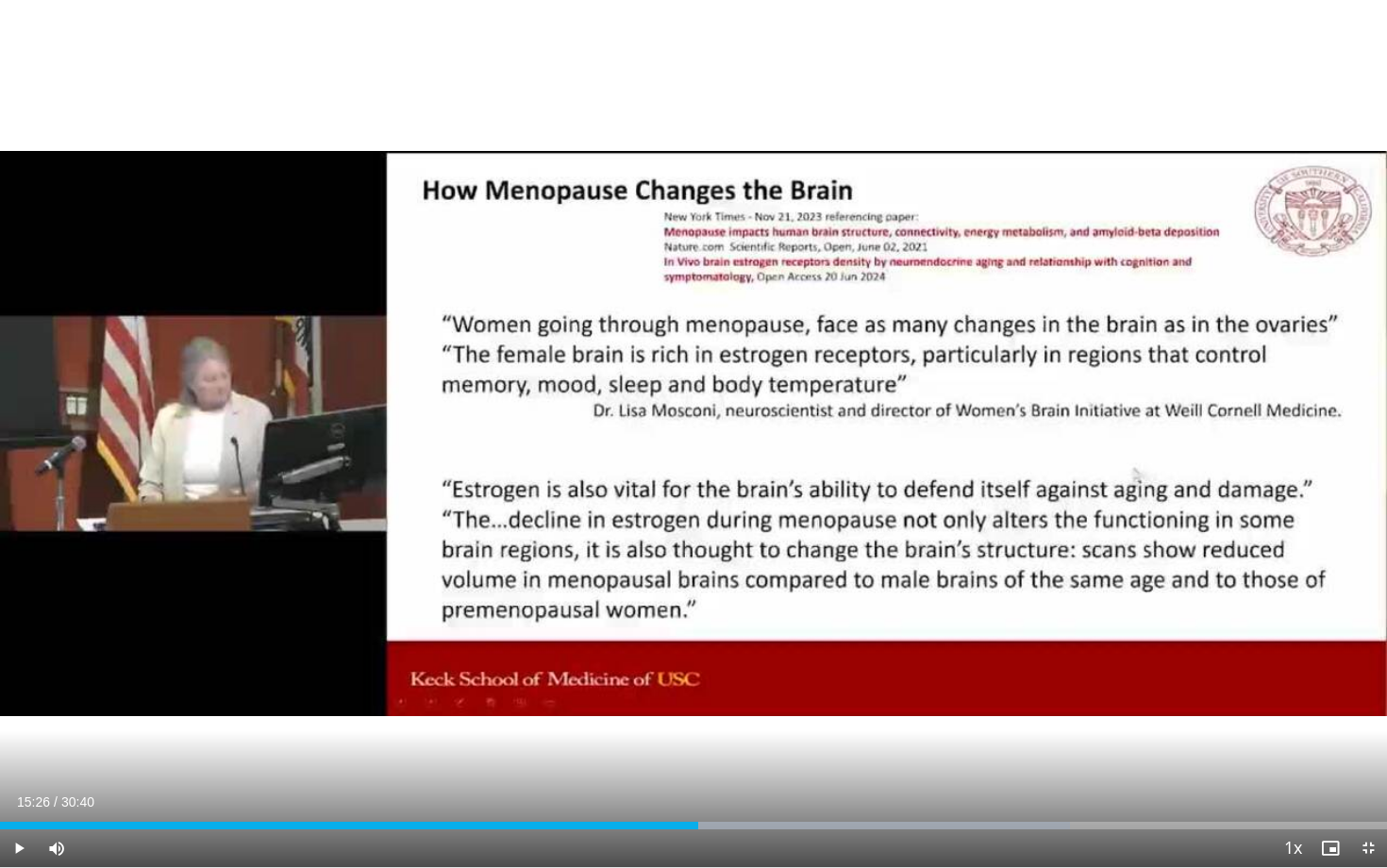 click at bounding box center [19, 848] 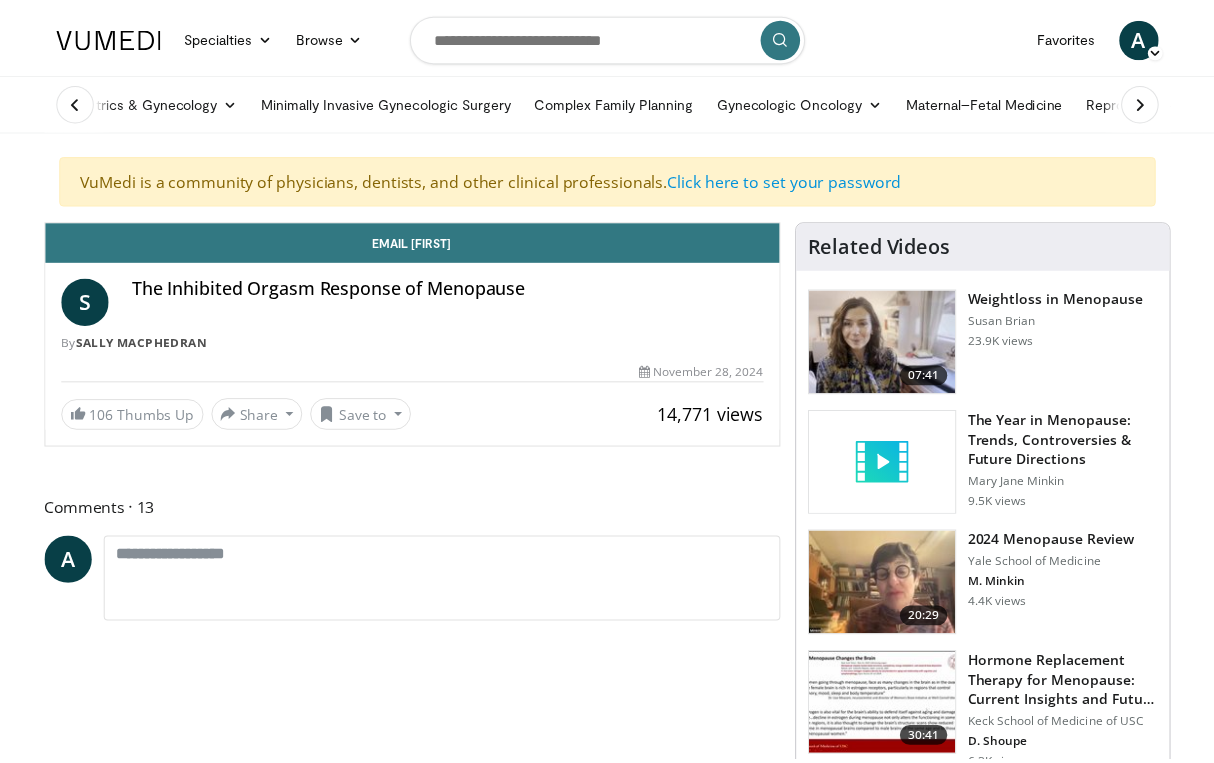 scroll, scrollTop: 0, scrollLeft: 0, axis: both 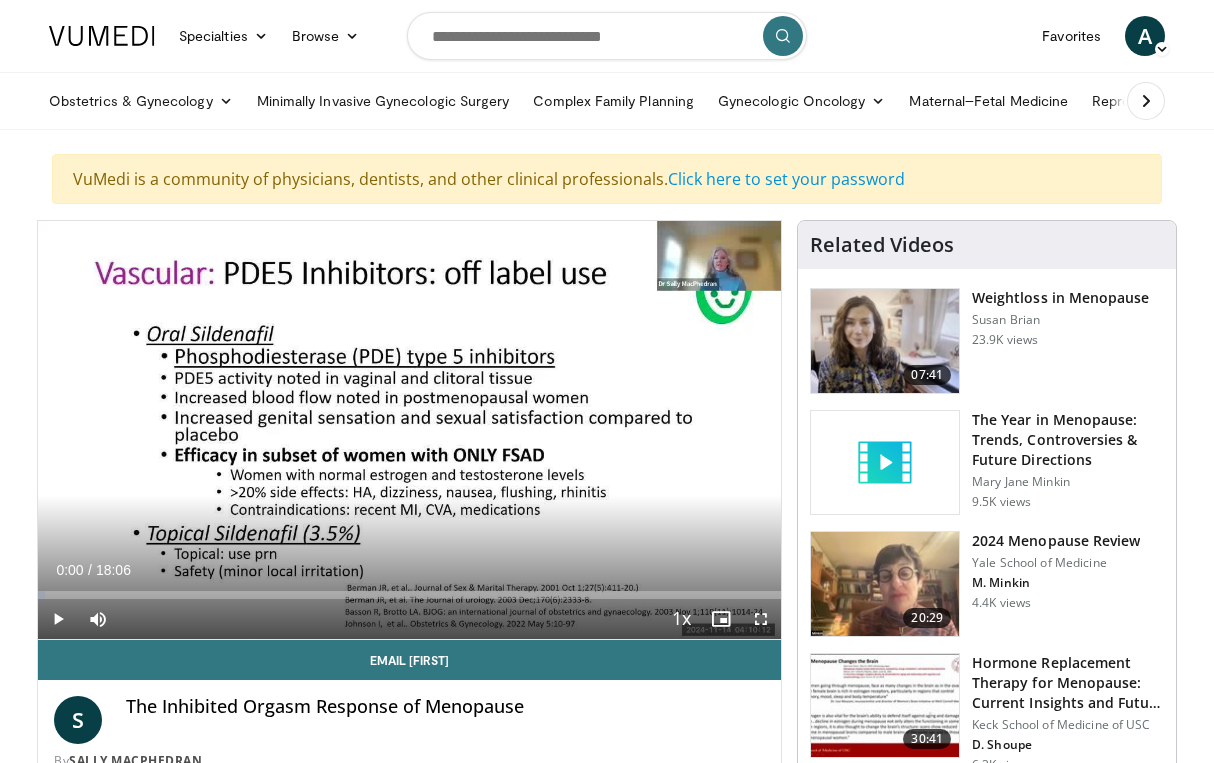 click at bounding box center (58, 619) 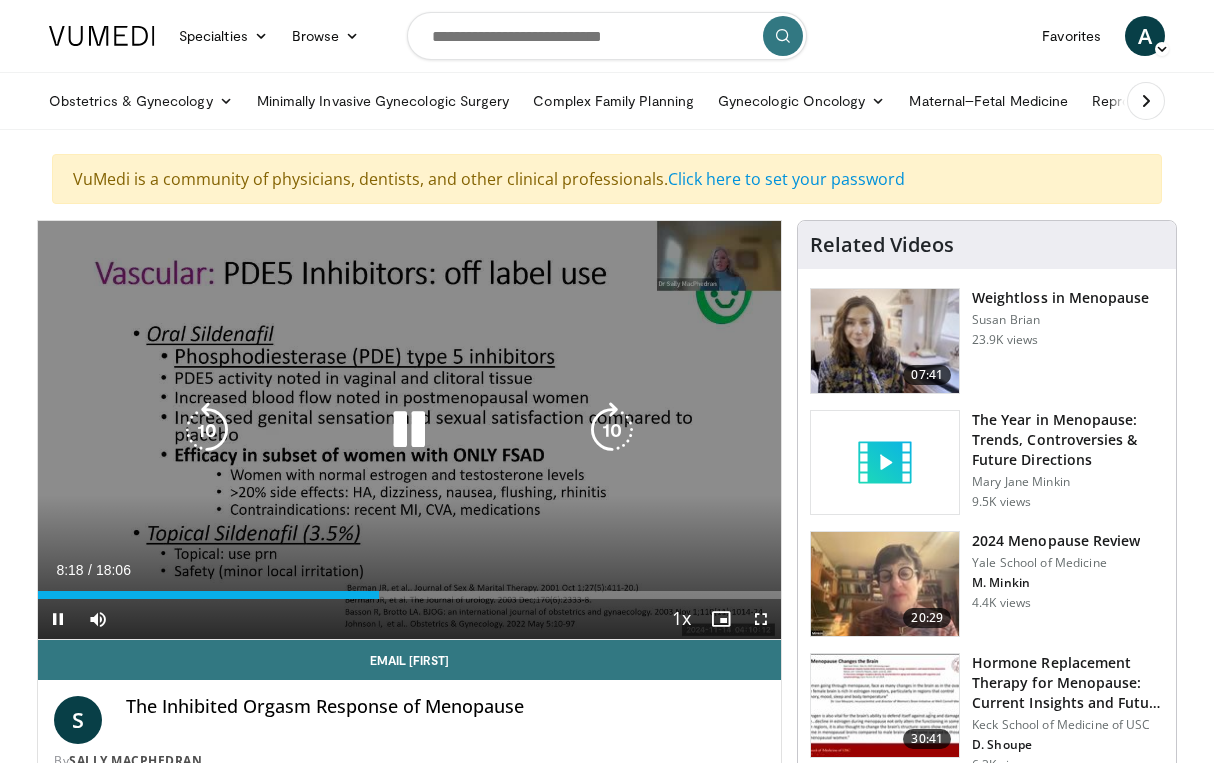 click at bounding box center [409, 430] 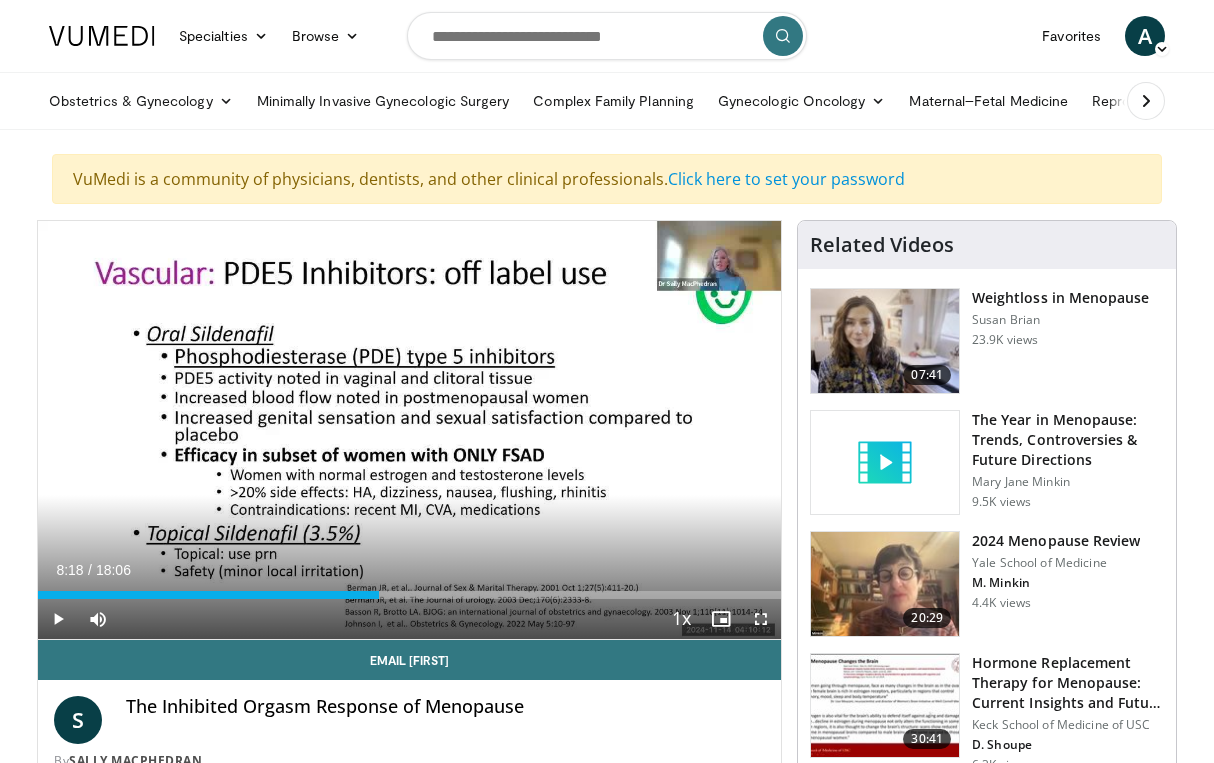click at bounding box center [761, 619] 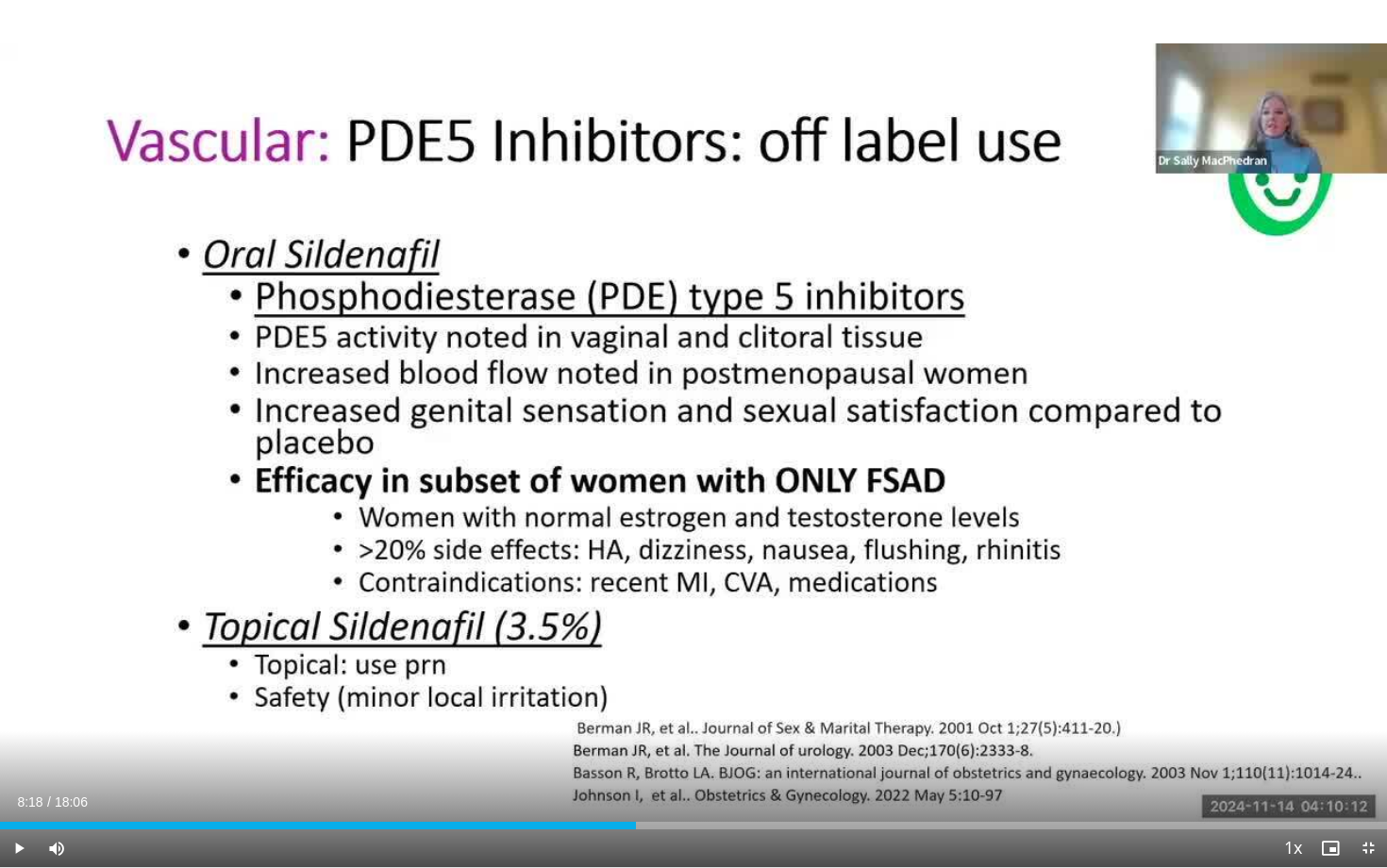 click at bounding box center [19, 848] 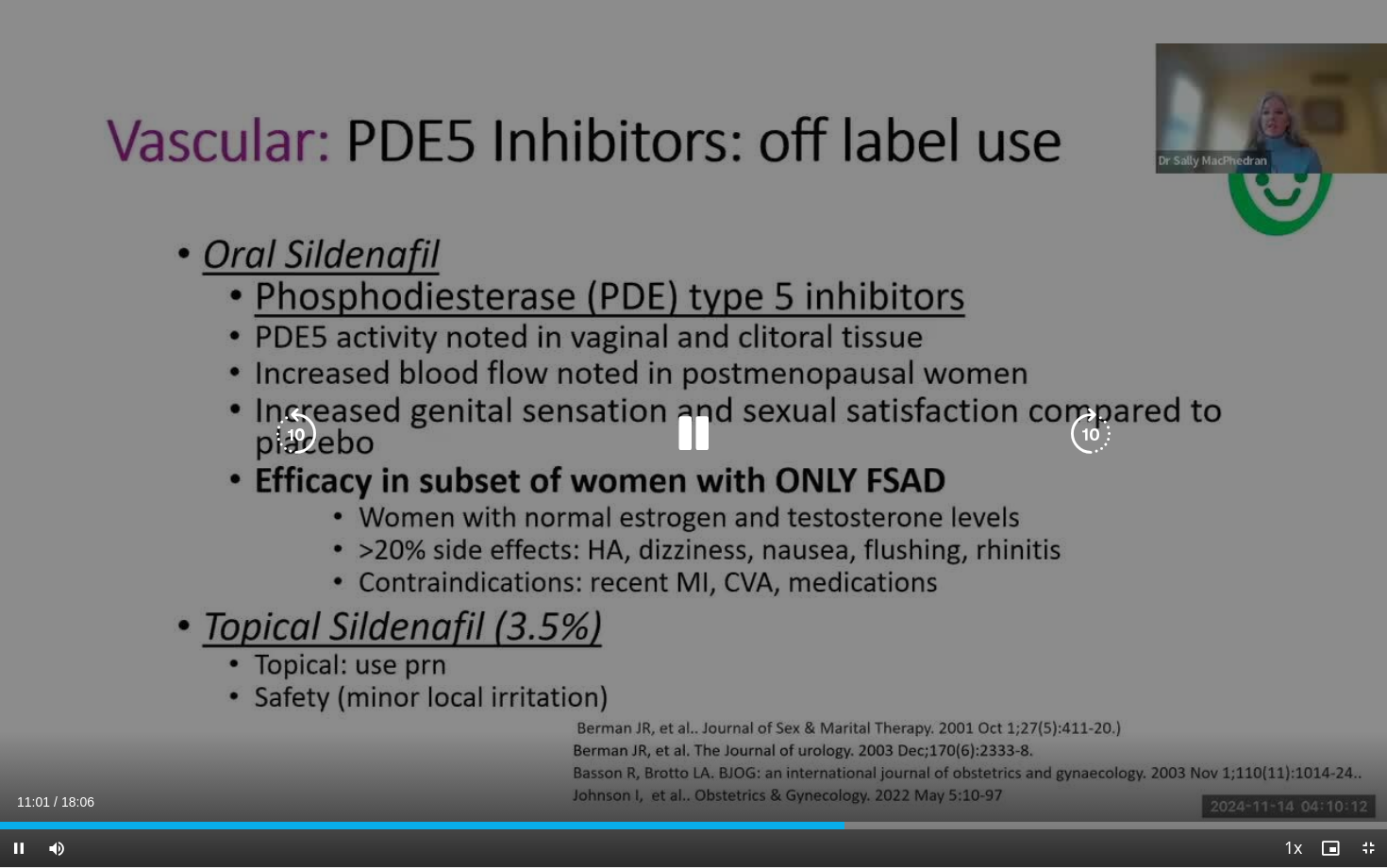 click at bounding box center [296, 434] 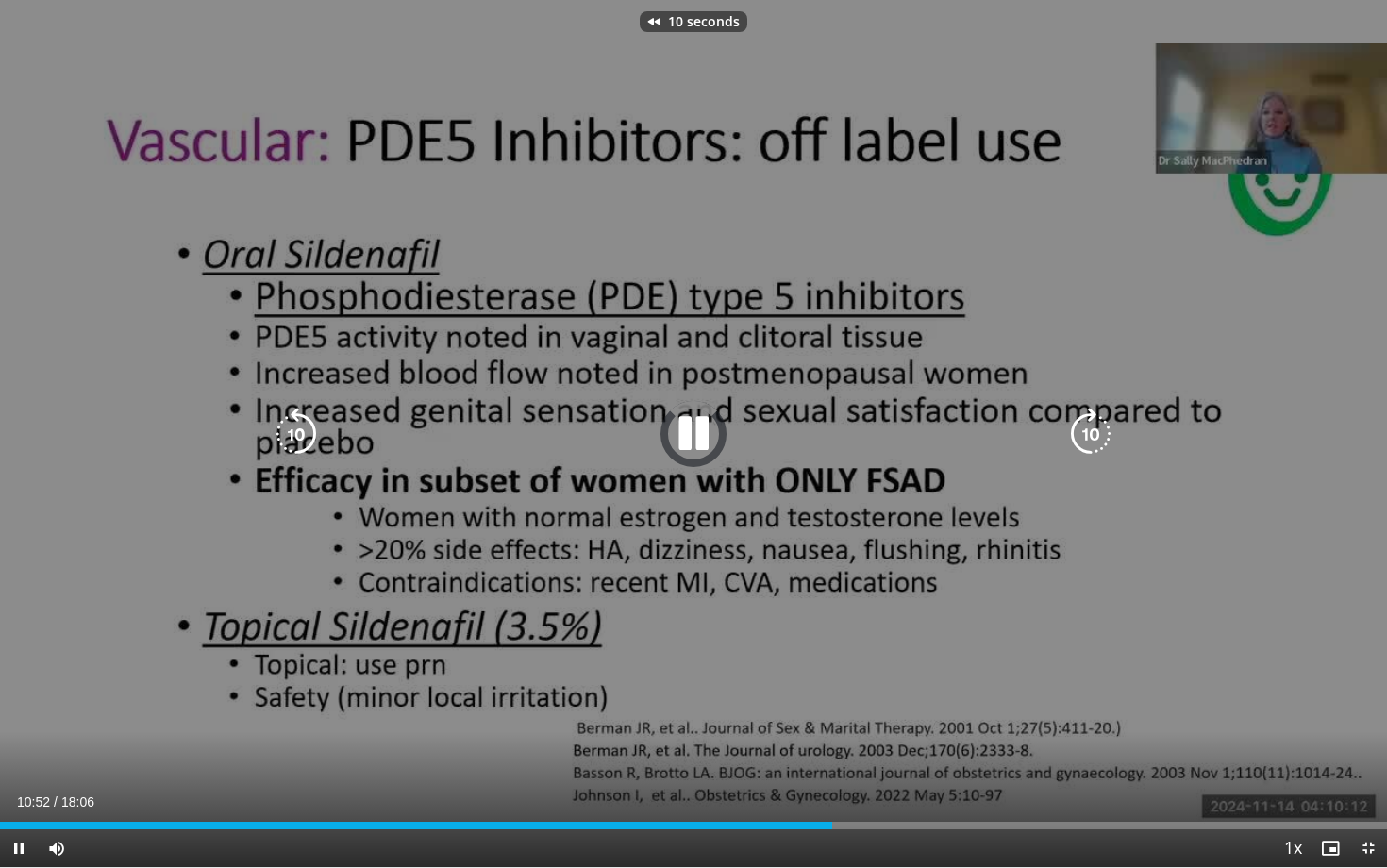 click at bounding box center (296, 434) 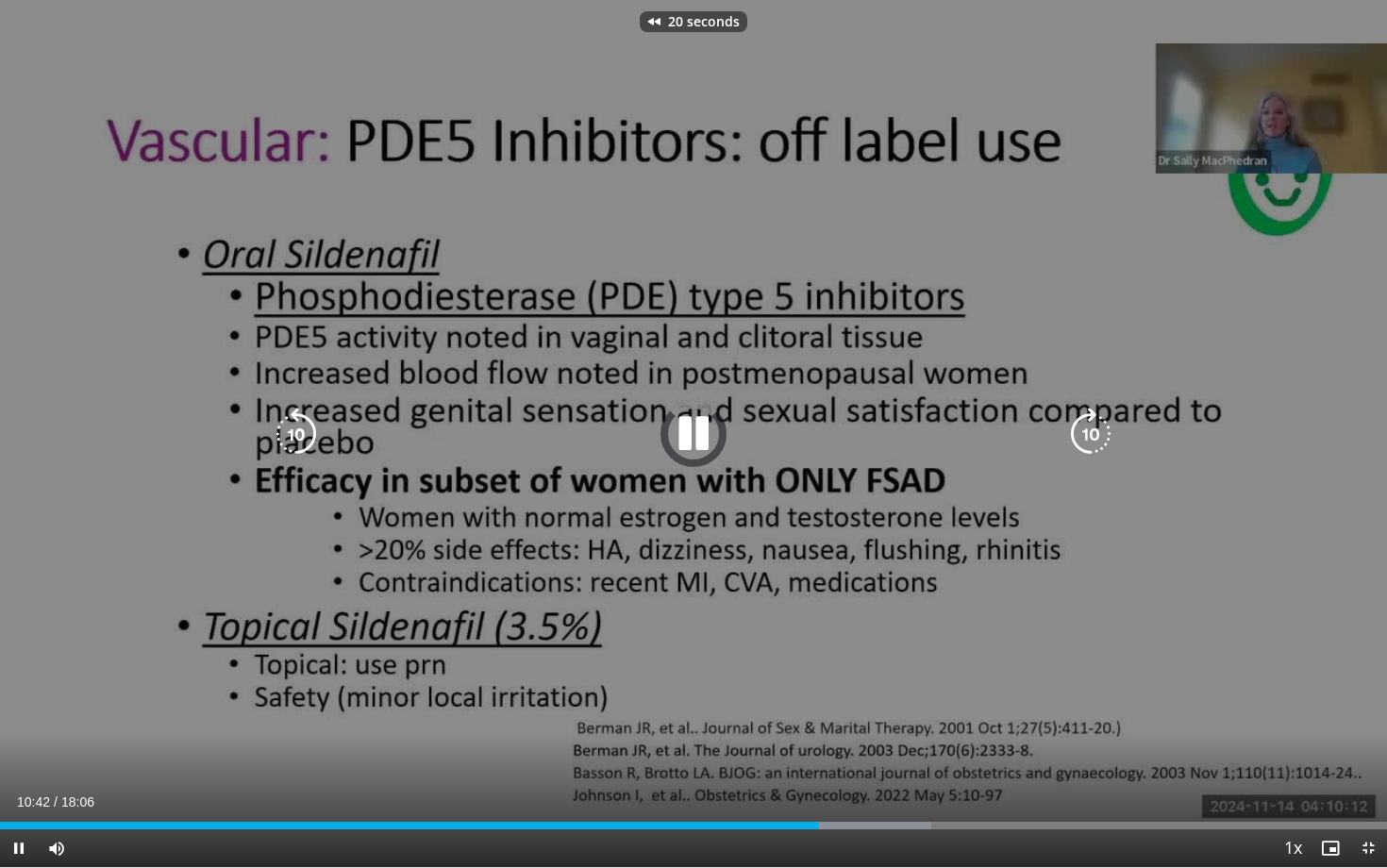 click at bounding box center [296, 434] 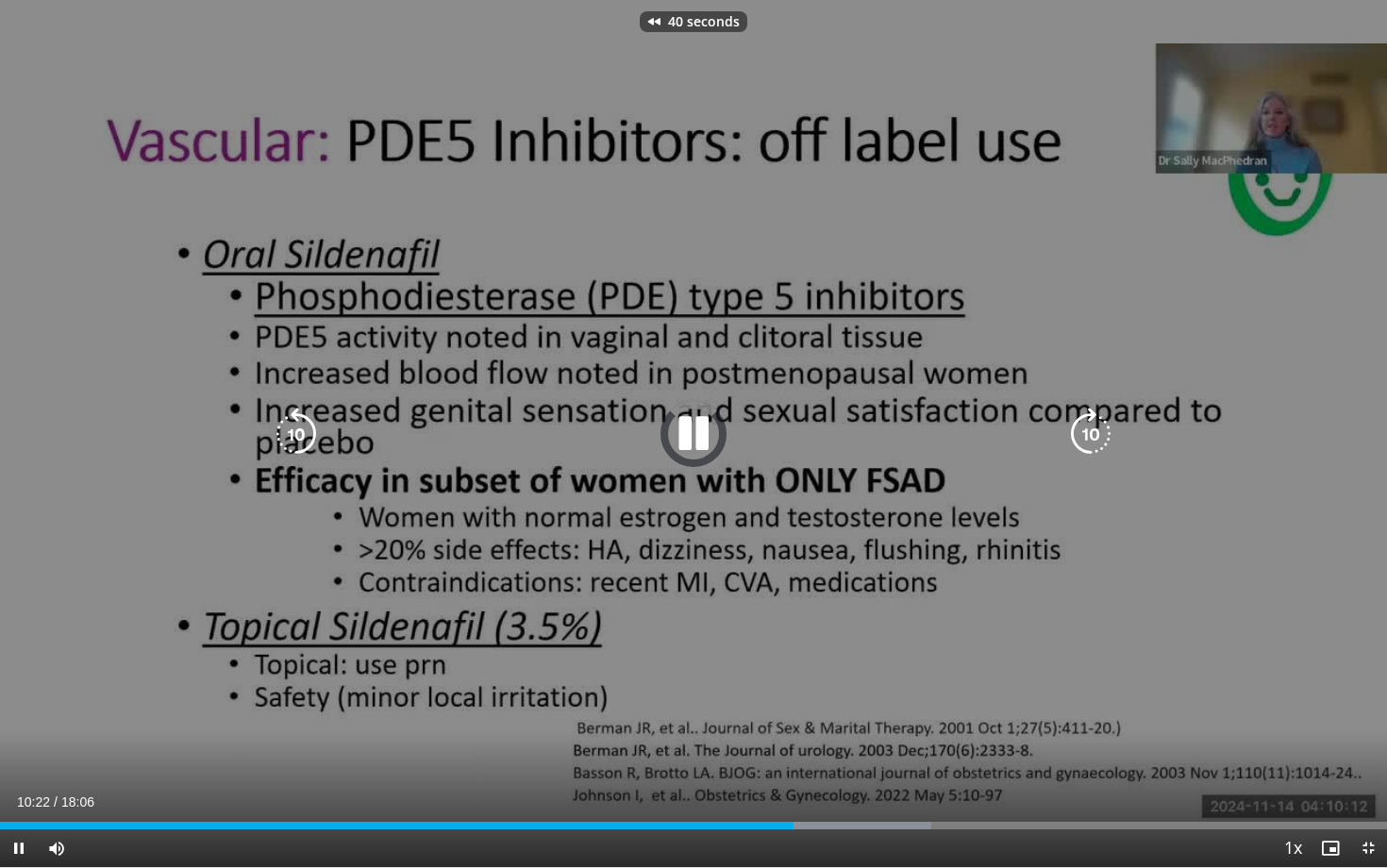 click at bounding box center (296, 434) 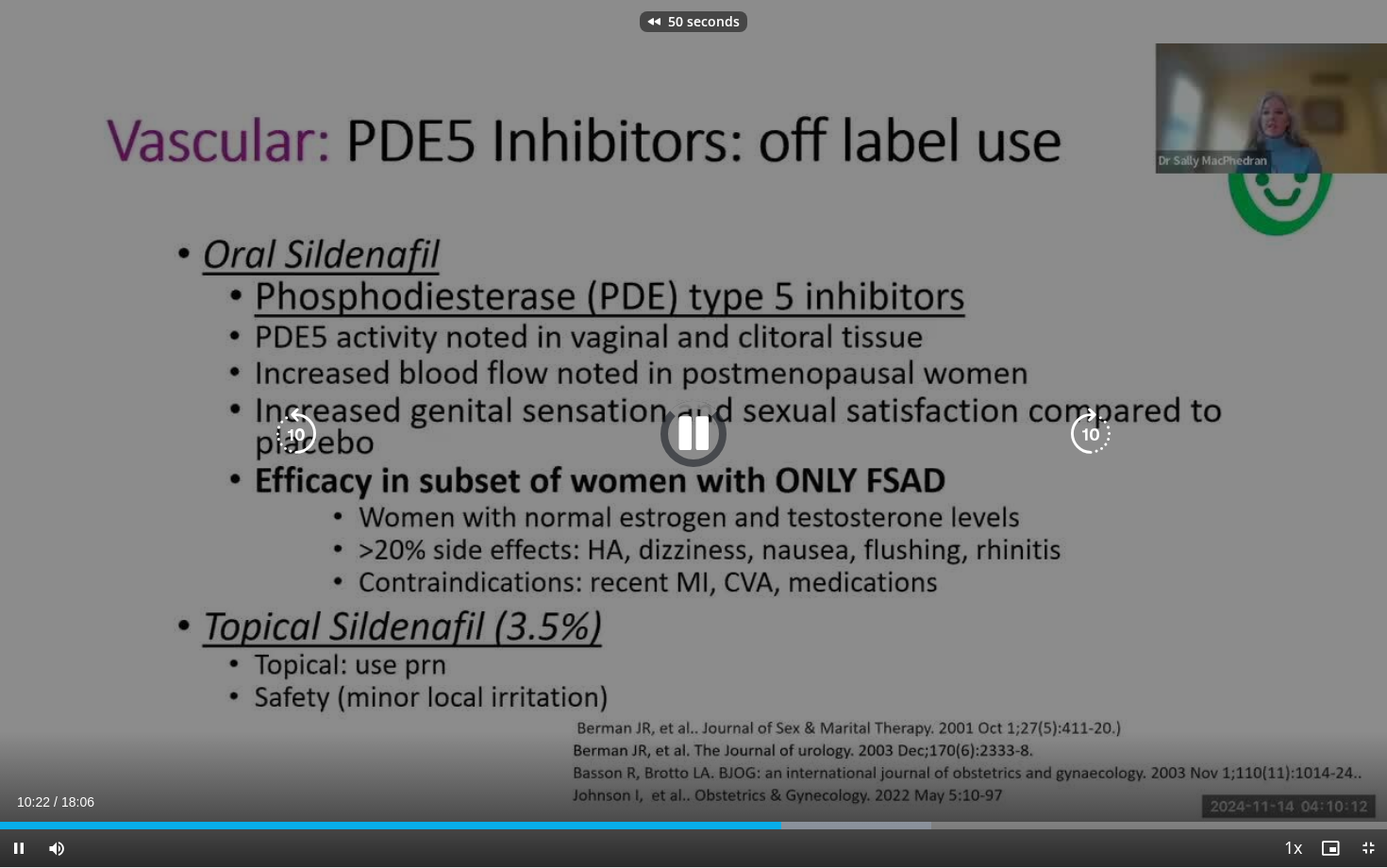 click at bounding box center (296, 434) 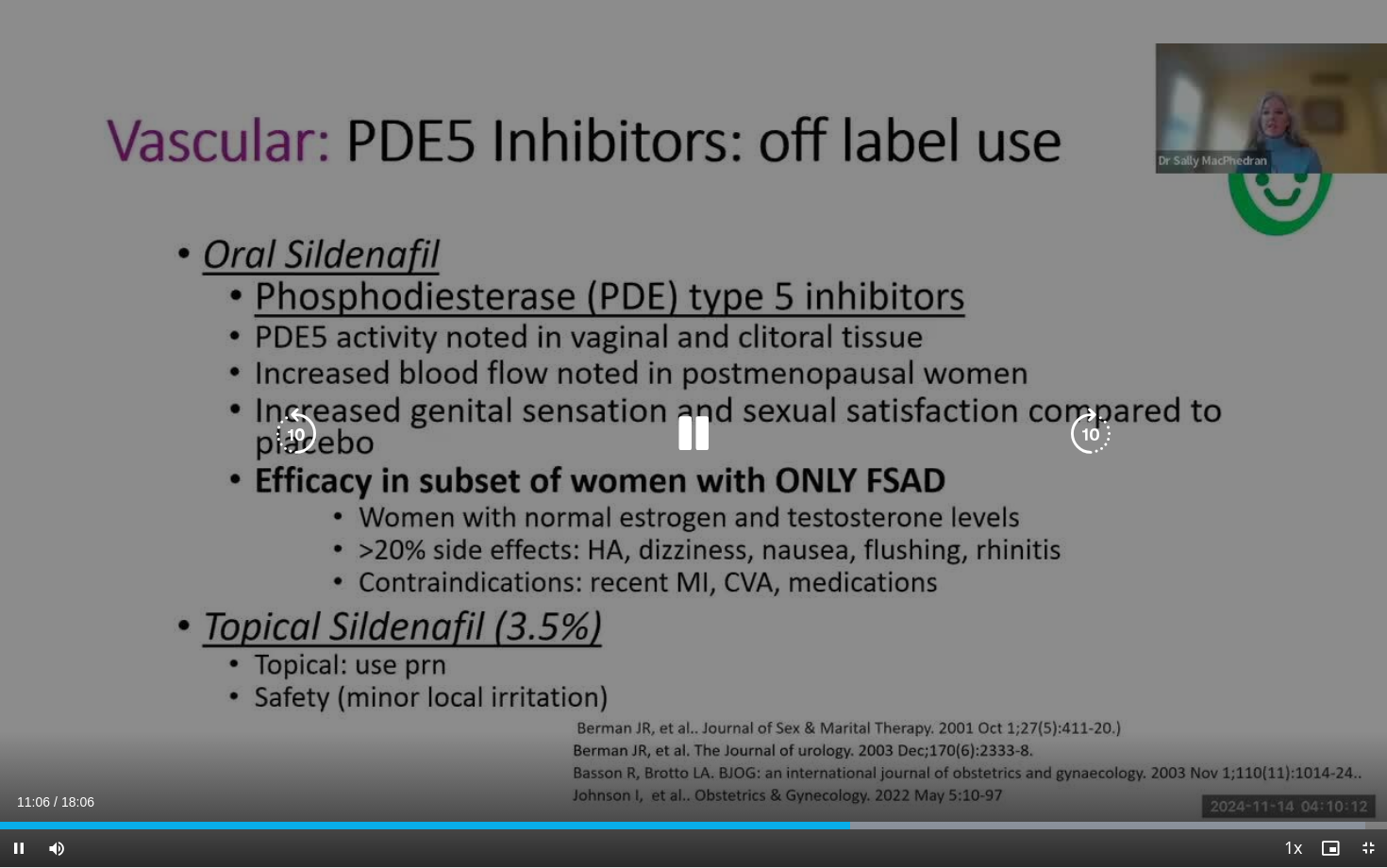 click at bounding box center (694, 434) 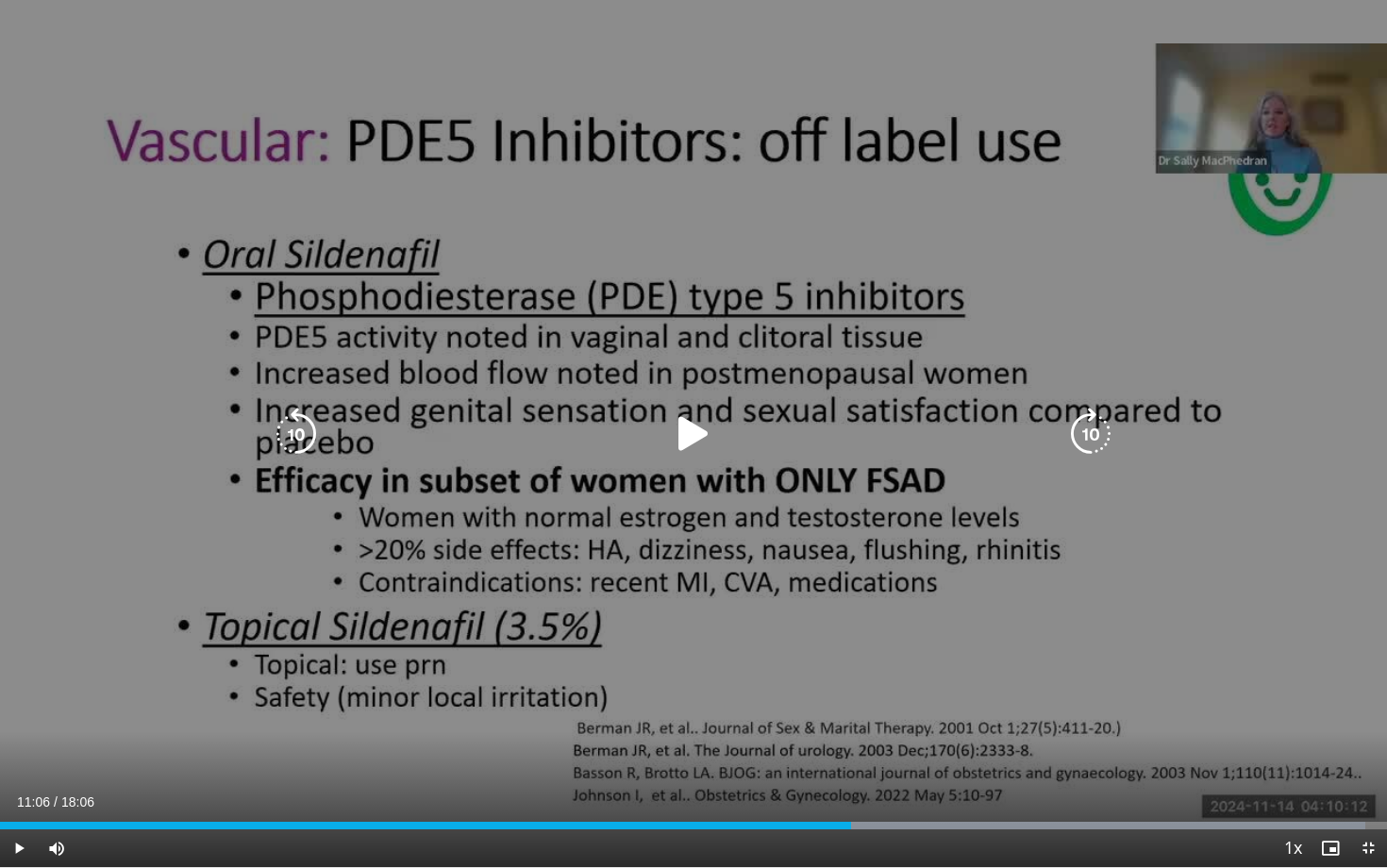 click at bounding box center (694, 434) 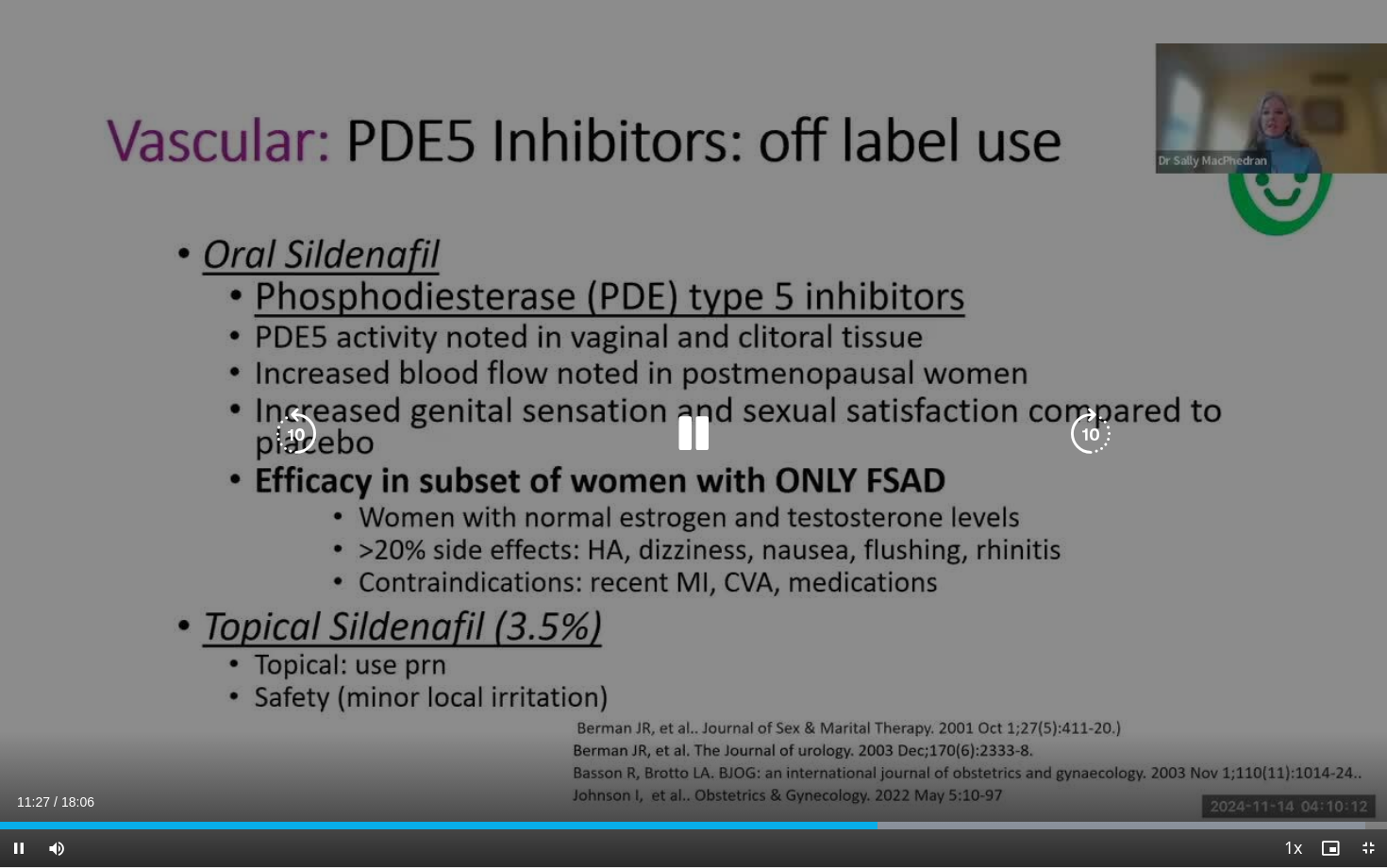 click at bounding box center [694, 434] 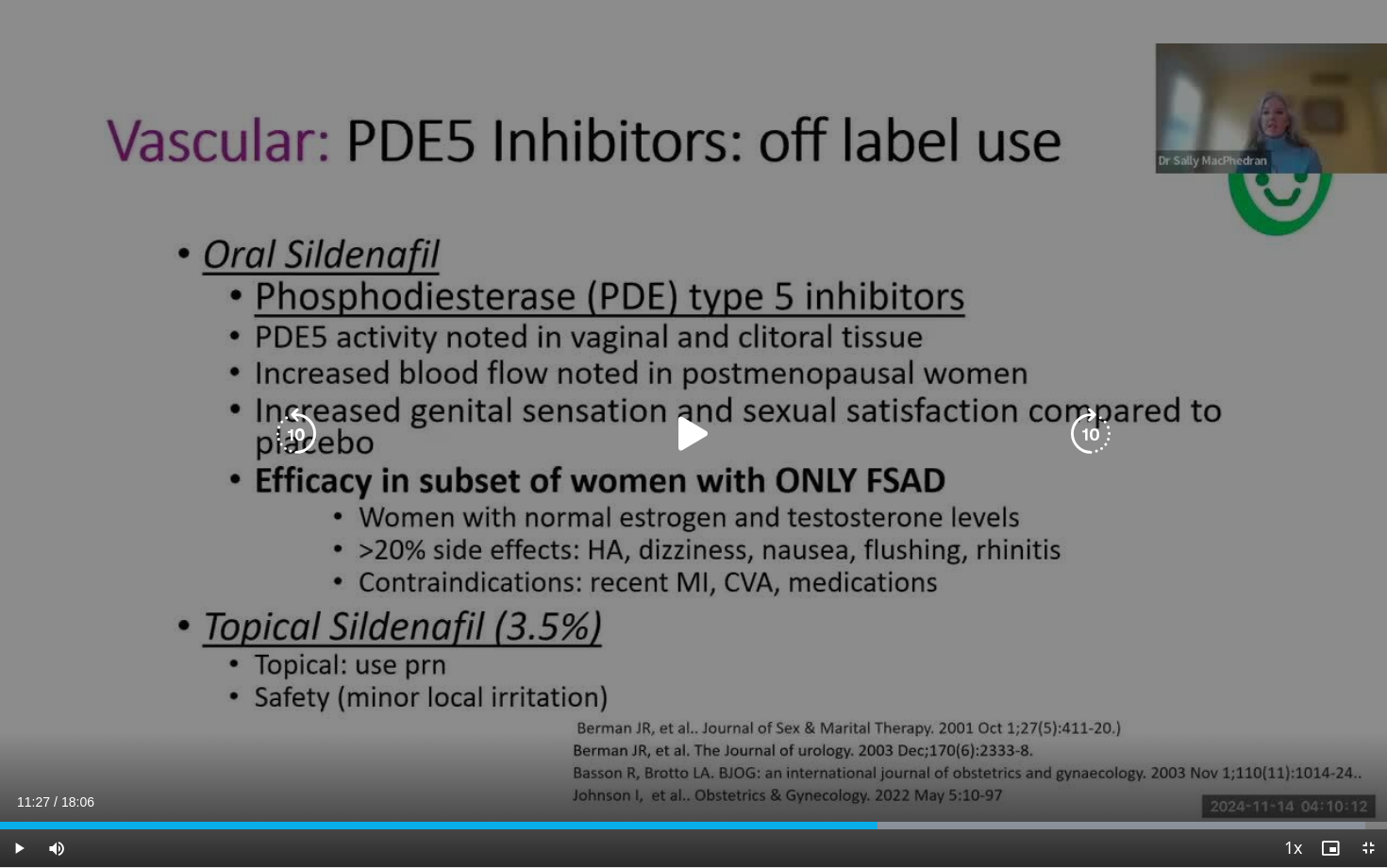 click at bounding box center [694, 434] 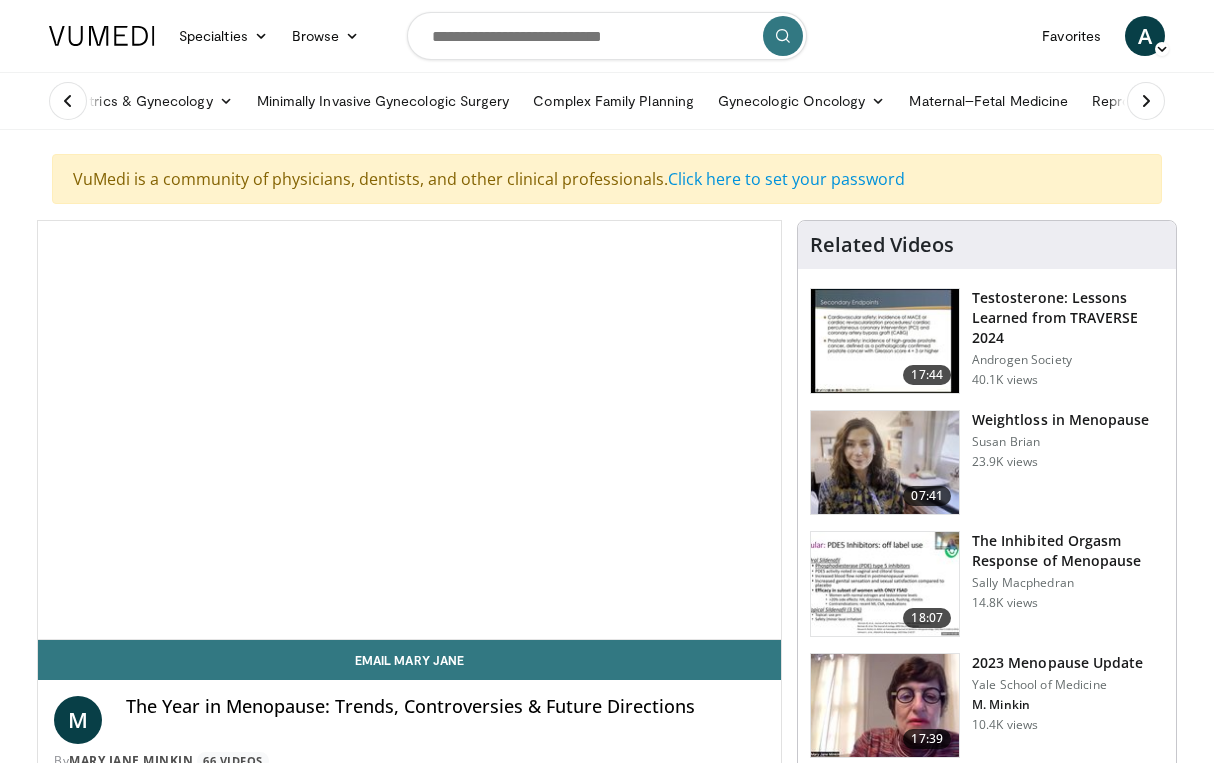 scroll, scrollTop: 0, scrollLeft: 0, axis: both 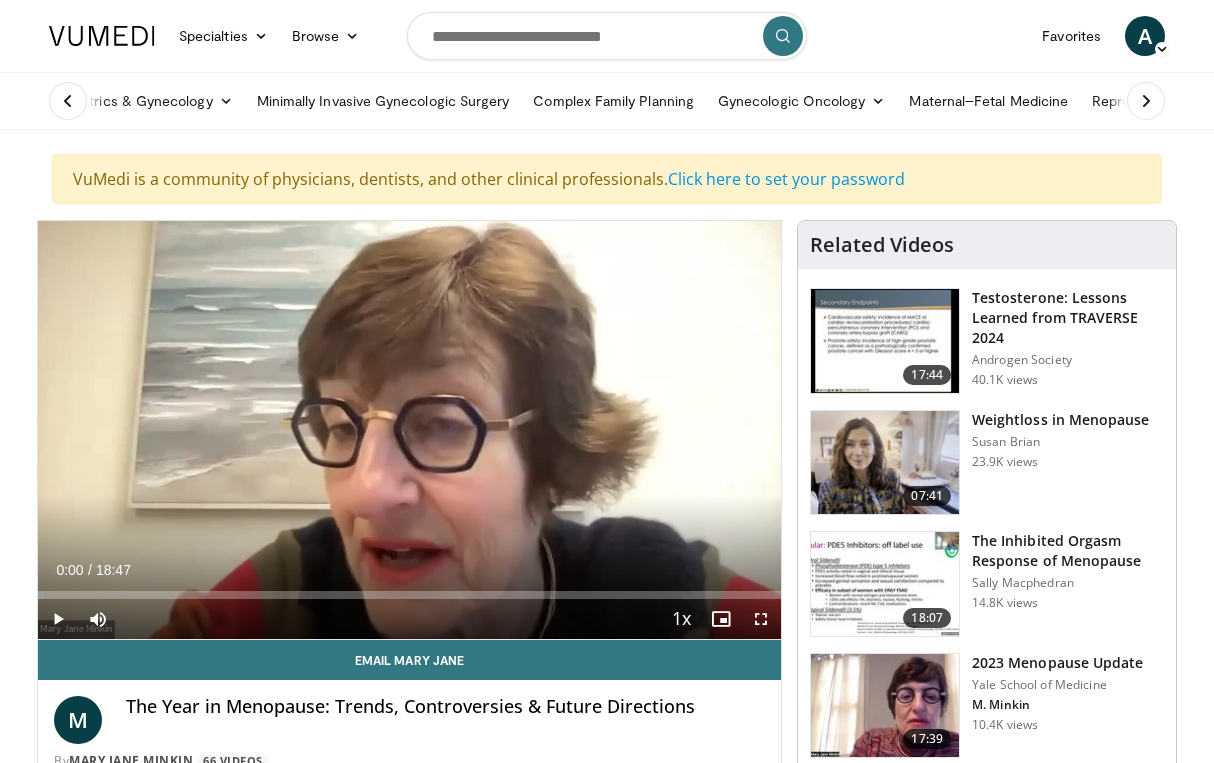 click at bounding box center [885, 463] 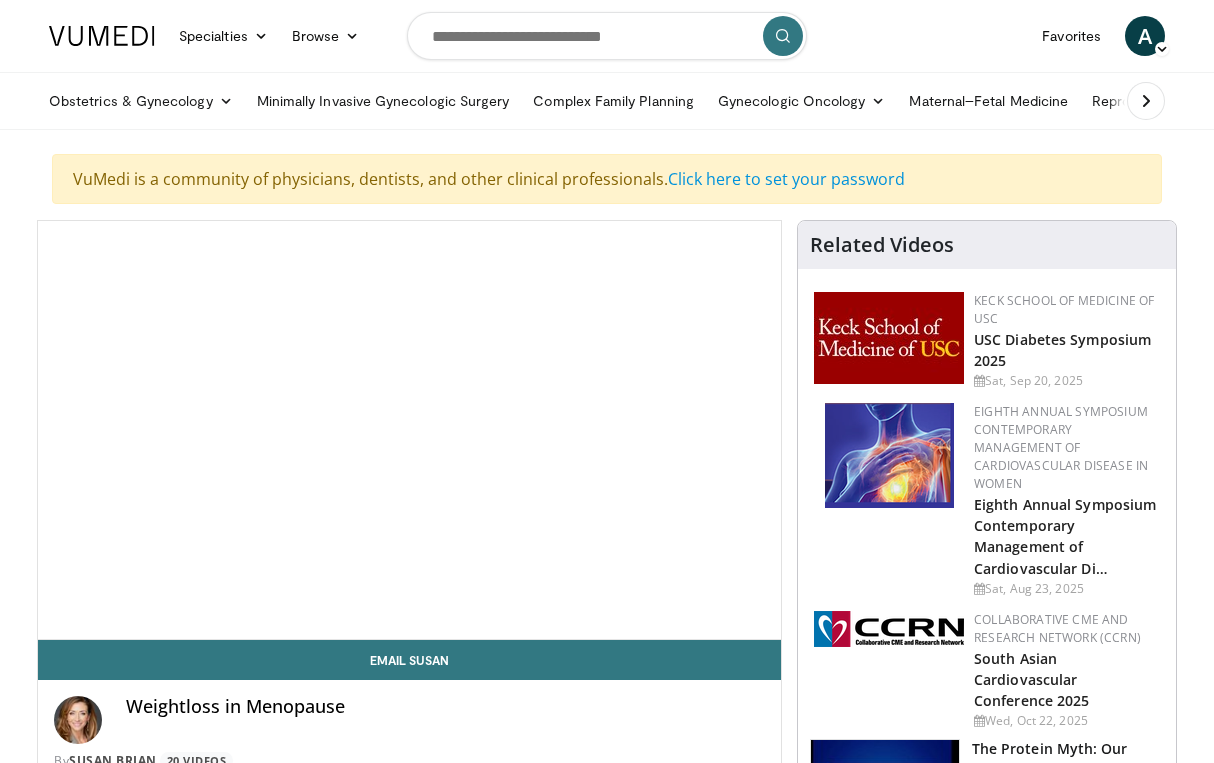 scroll, scrollTop: 0, scrollLeft: 0, axis: both 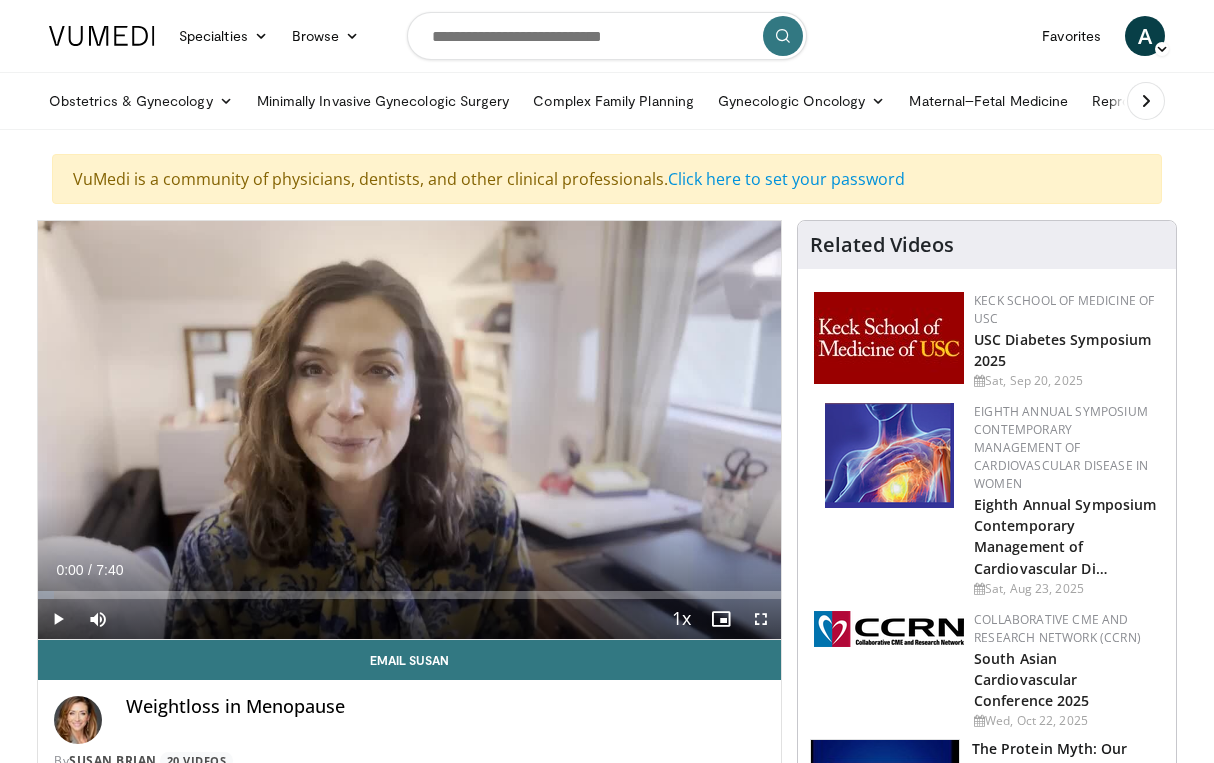 click at bounding box center (58, 619) 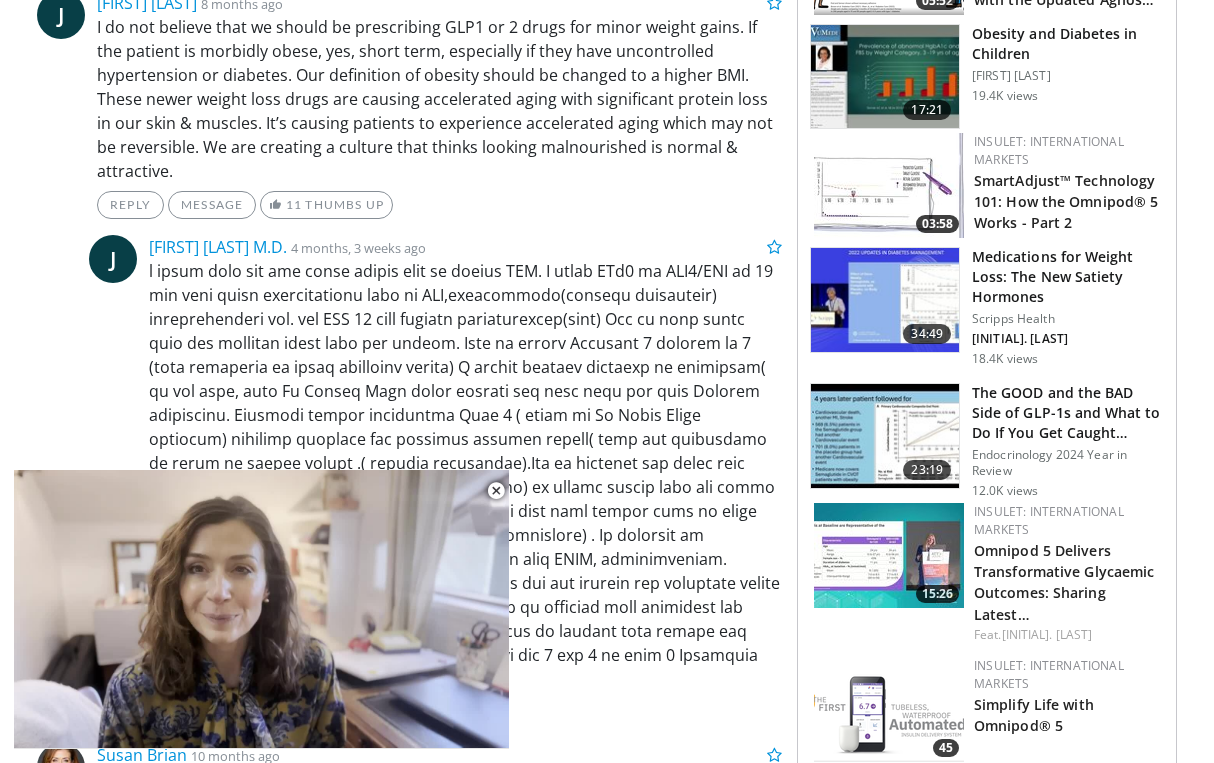 scroll, scrollTop: 1788, scrollLeft: 0, axis: vertical 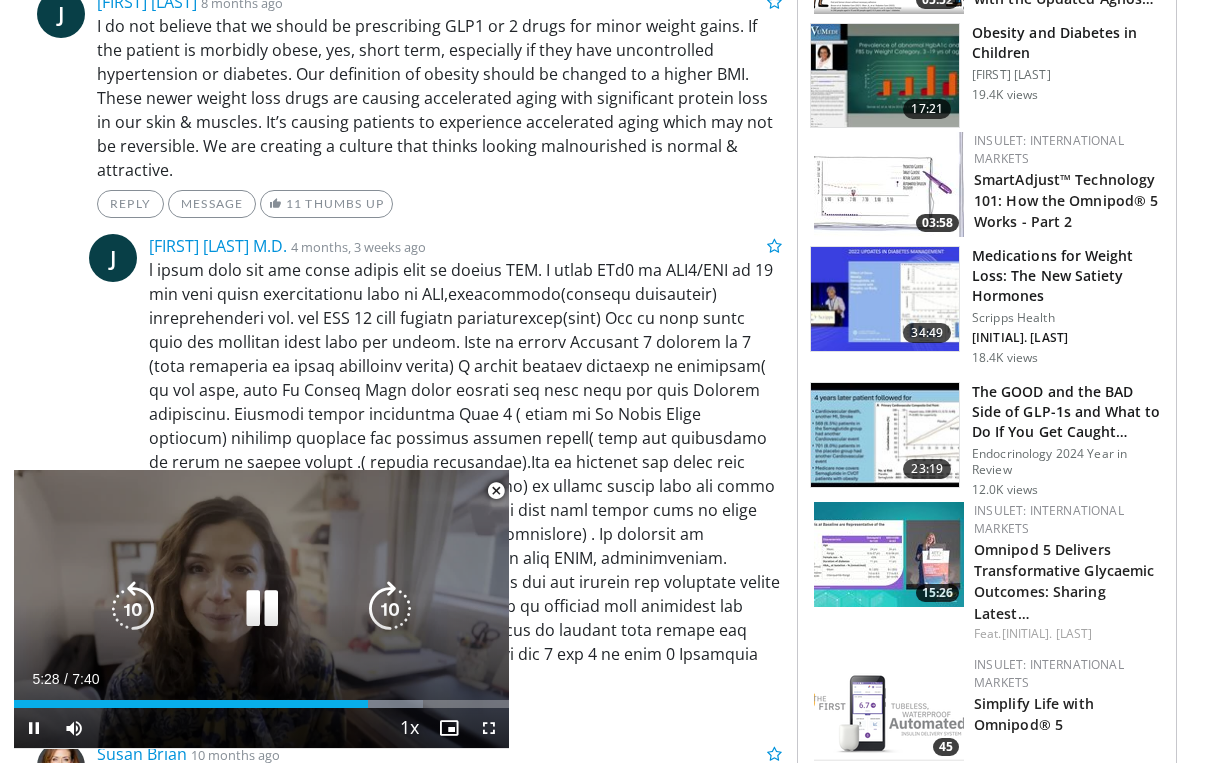 click at bounding box center [262, 609] 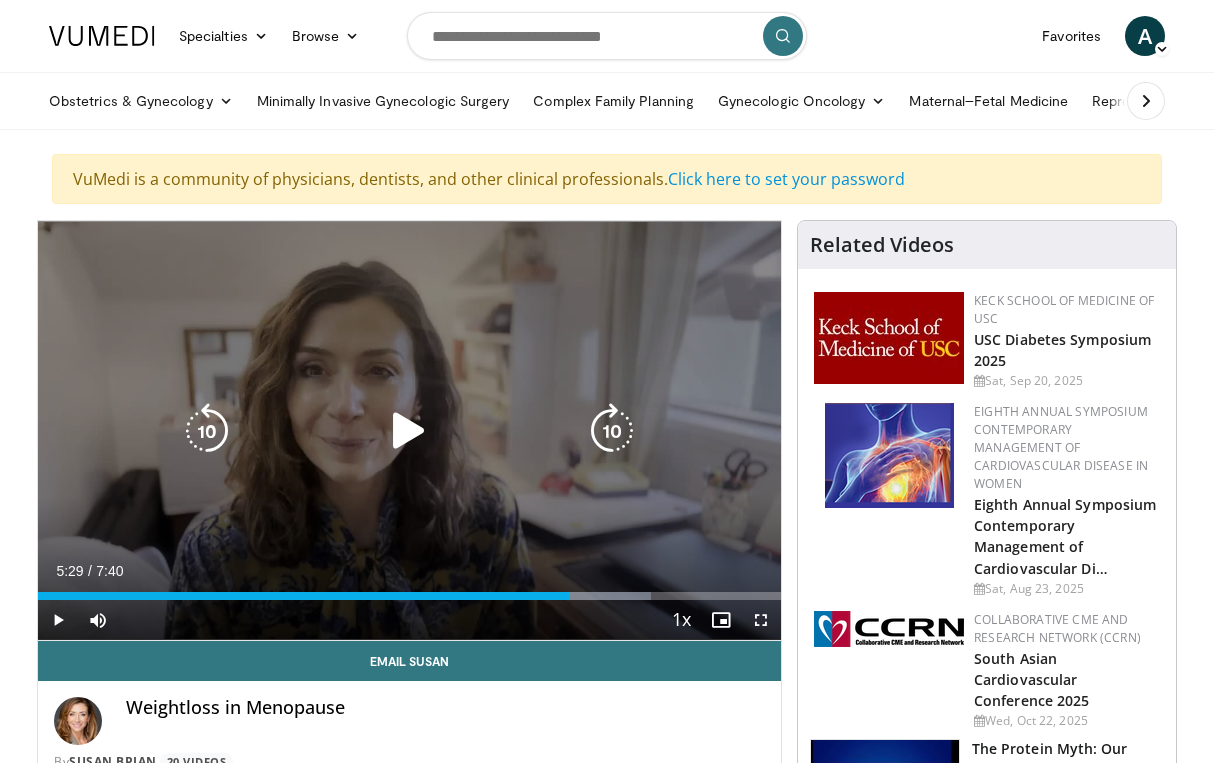 scroll, scrollTop: 0, scrollLeft: 0, axis: both 